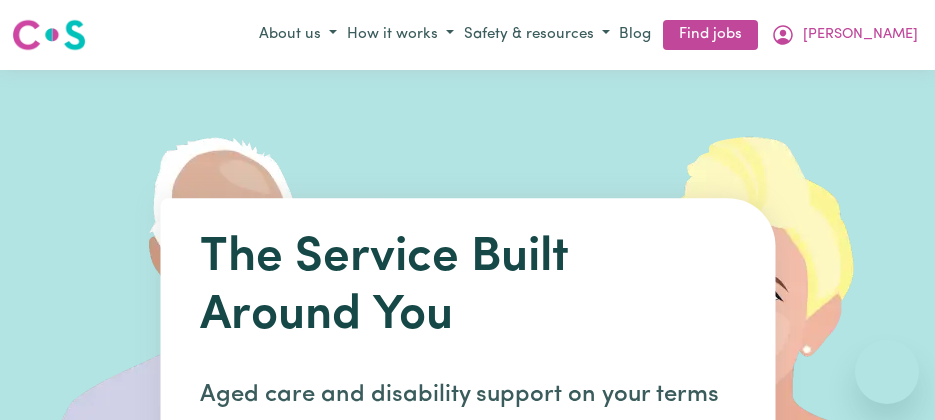 scroll, scrollTop: 0, scrollLeft: 0, axis: both 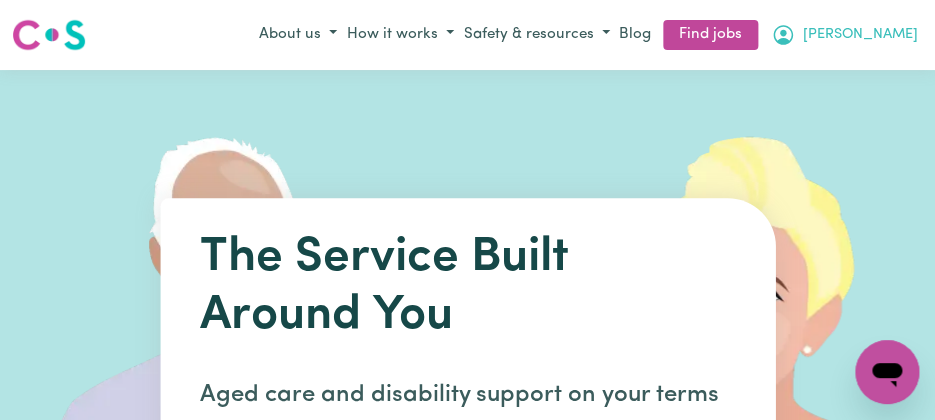 click on "[PERSON_NAME]" at bounding box center (844, 35) 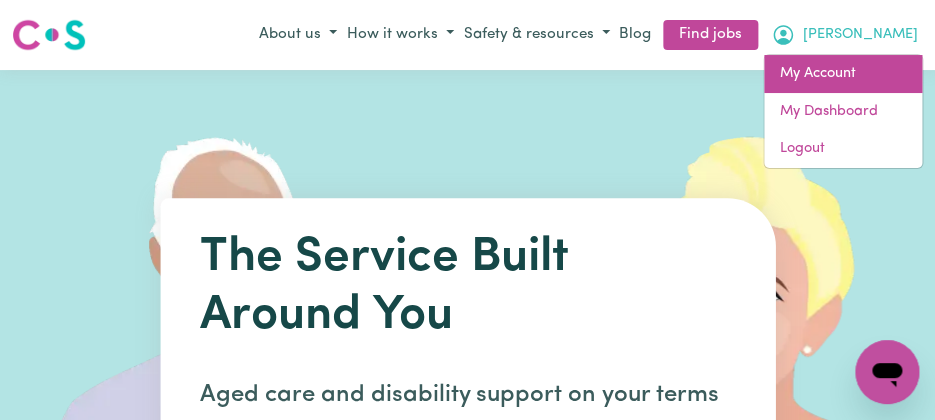 click on "My Account" at bounding box center [843, 74] 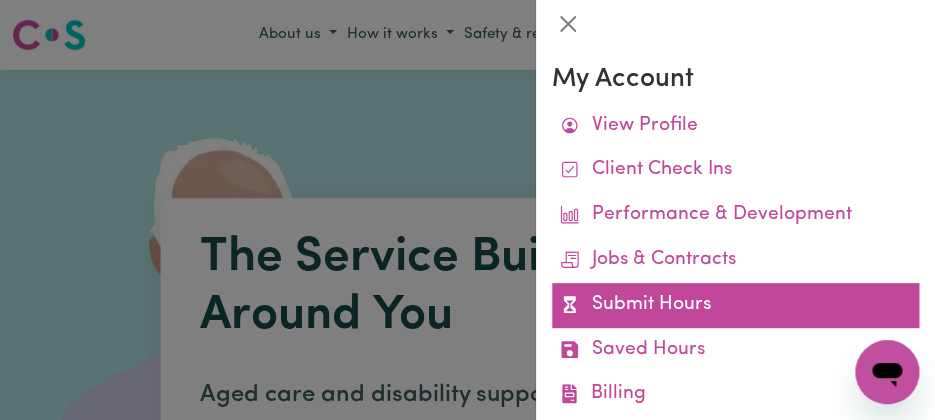 click on "Submit Hours" at bounding box center (735, 305) 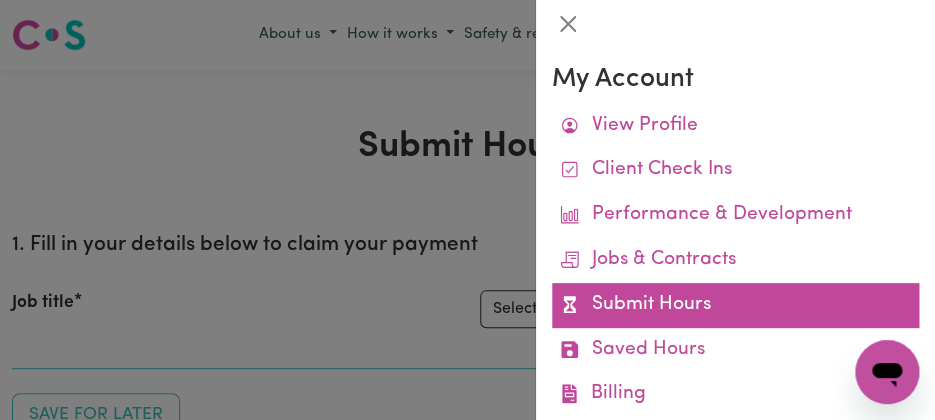 click on "Submit Hours" at bounding box center [735, 305] 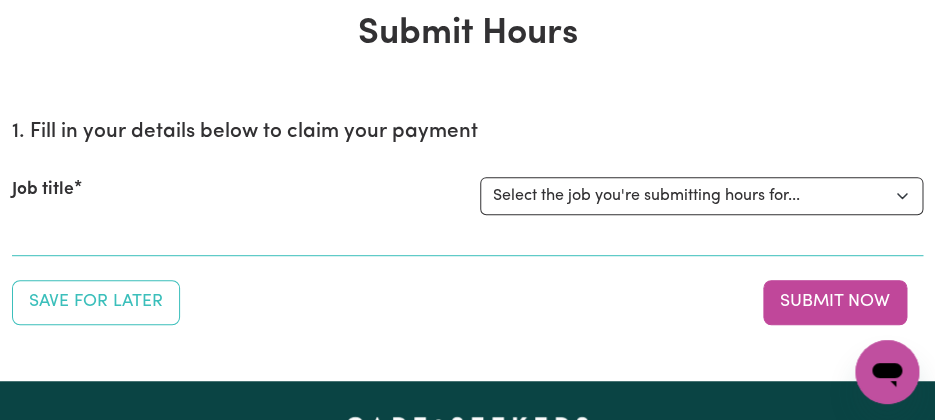 scroll, scrollTop: 117, scrollLeft: 0, axis: vertical 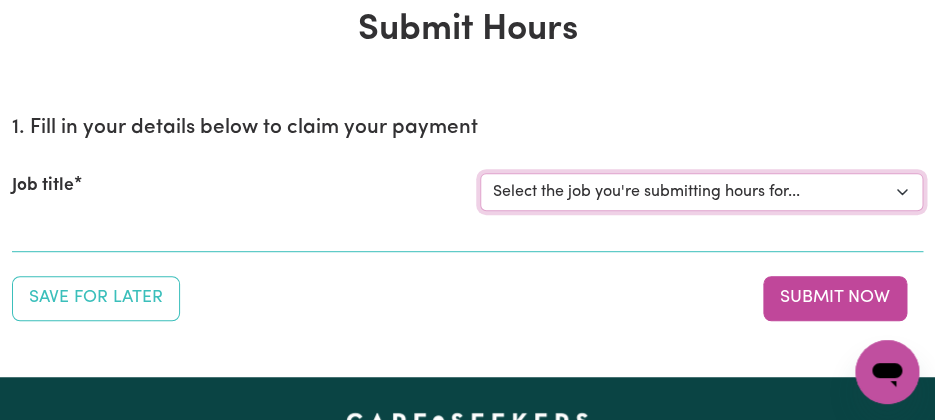 select on "11855" 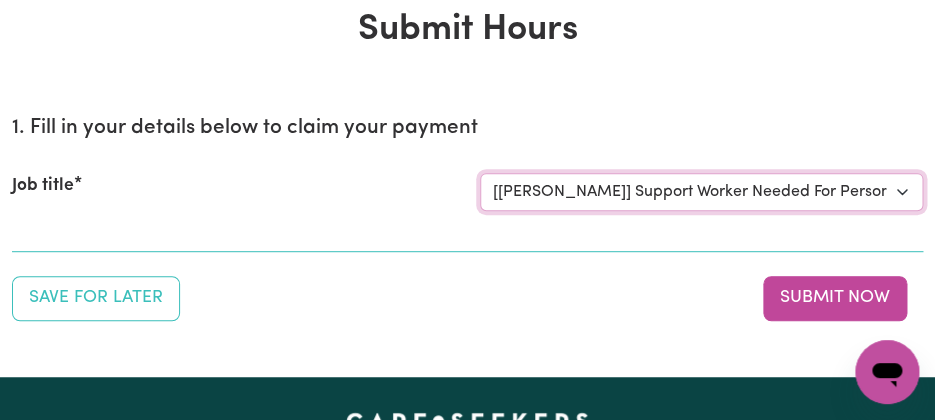 click on "[[PERSON_NAME]] Support Worker Needed For Personal Care In the Morning- [PERSON_NAME], [GEOGRAPHIC_DATA]" at bounding box center [0, 0] 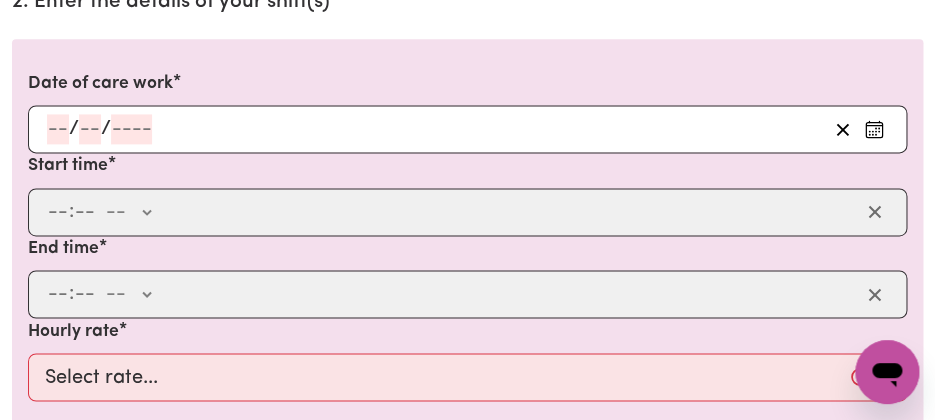 scroll, scrollTop: 633, scrollLeft: 0, axis: vertical 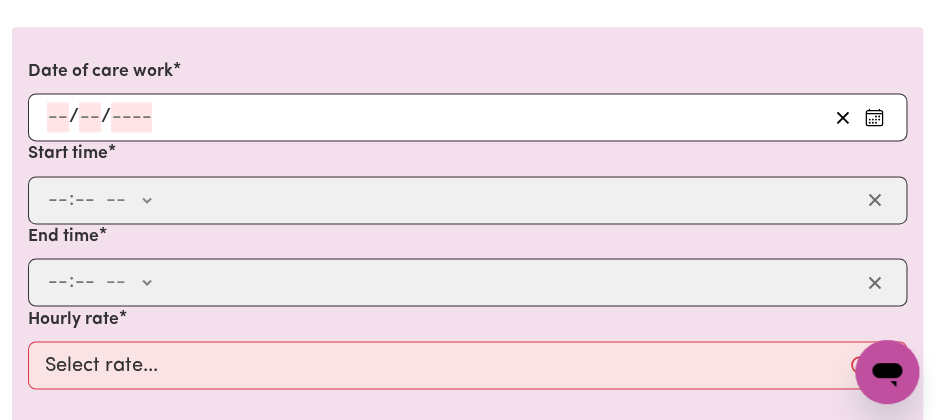 click 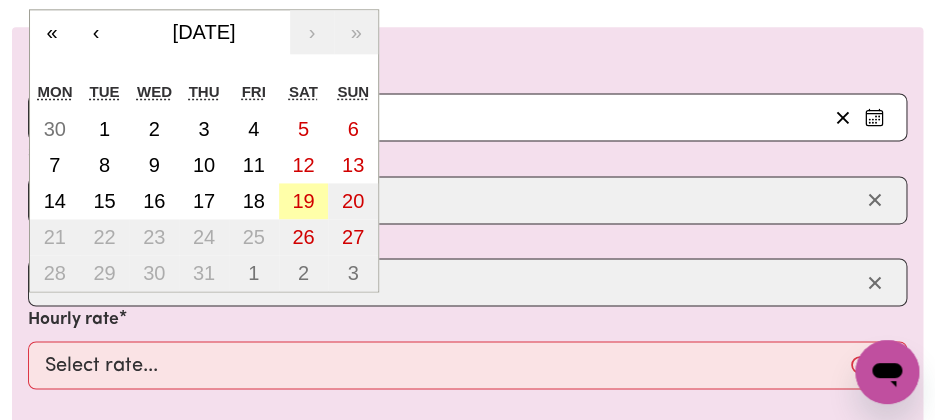 click on "19" at bounding box center [303, 201] 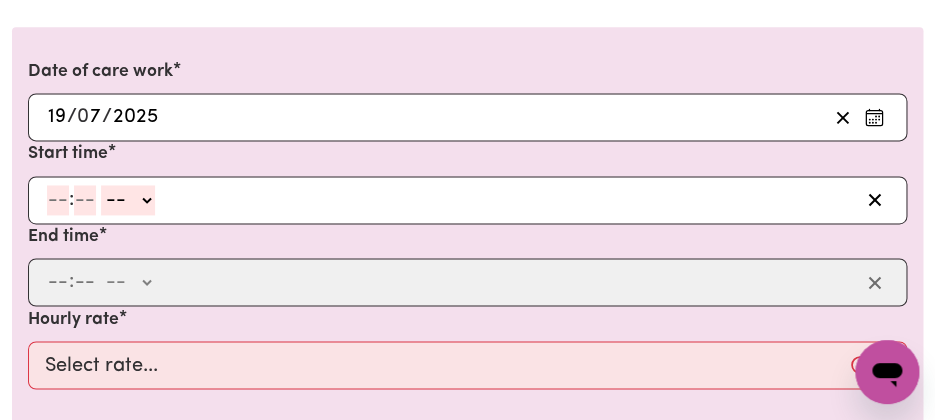 click 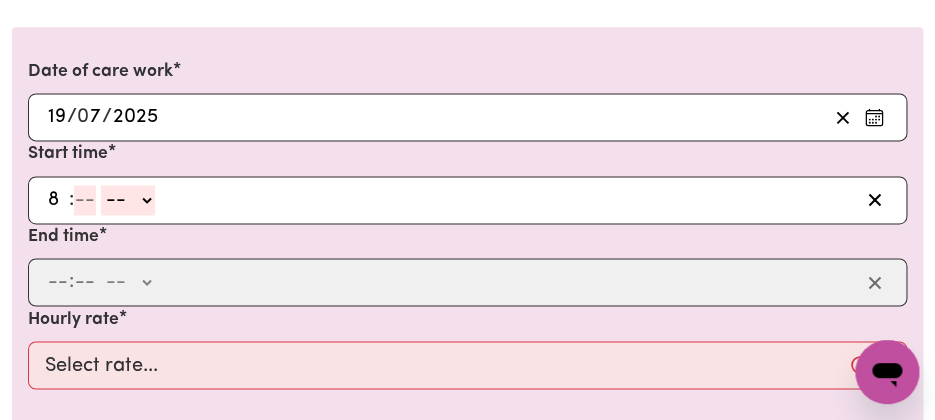 type on "8" 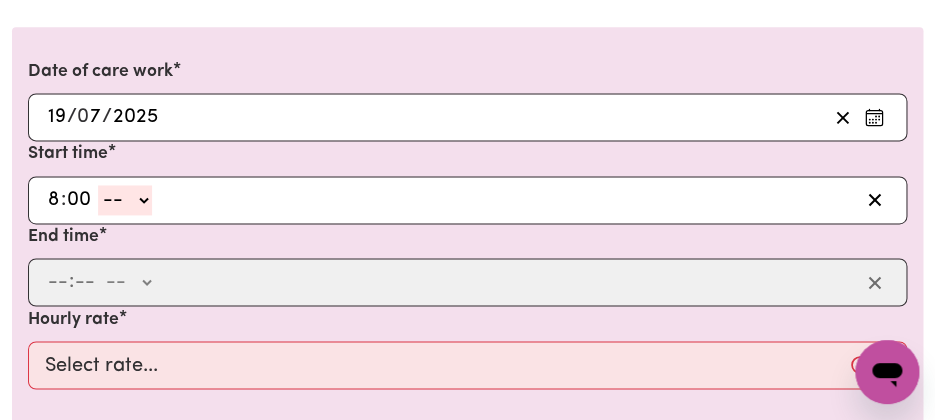 type on "00" 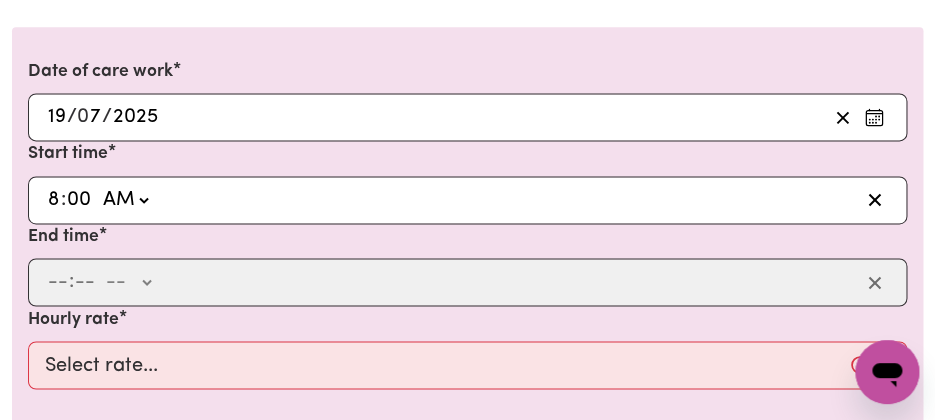 click on "AM" at bounding box center (0, 0) 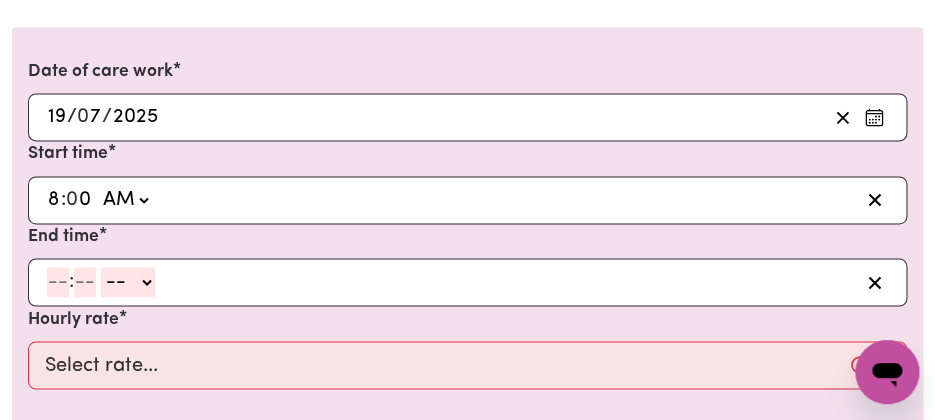 click 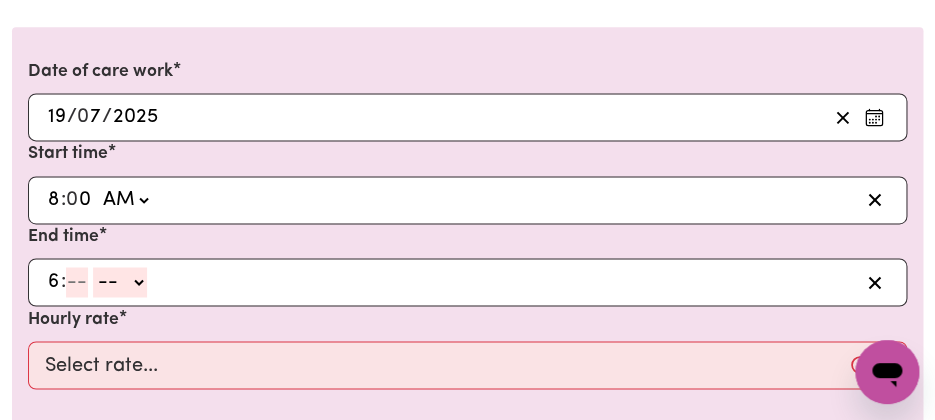 type on "6" 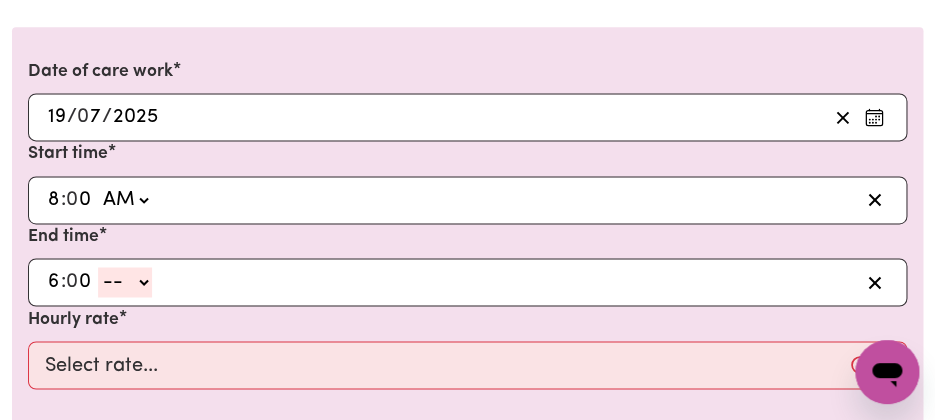 type on "0" 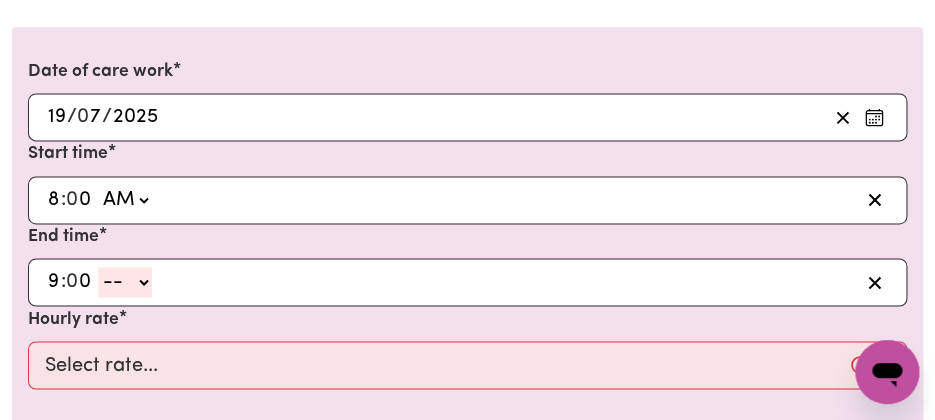 type on "9" 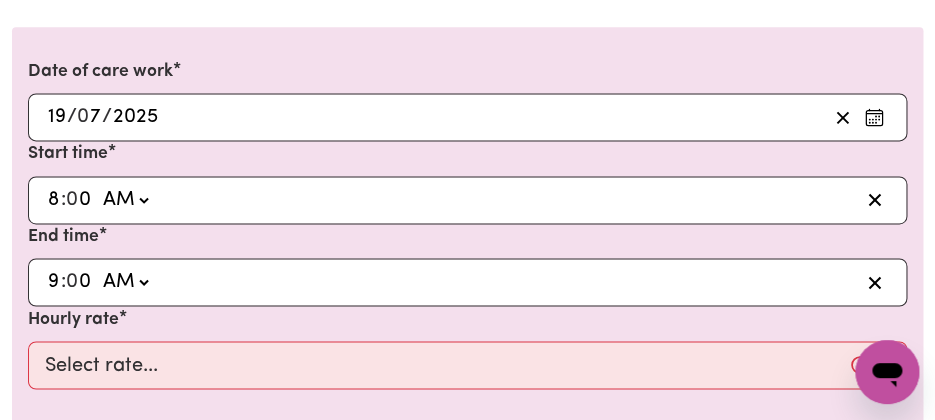 click on "AM" at bounding box center [0, 0] 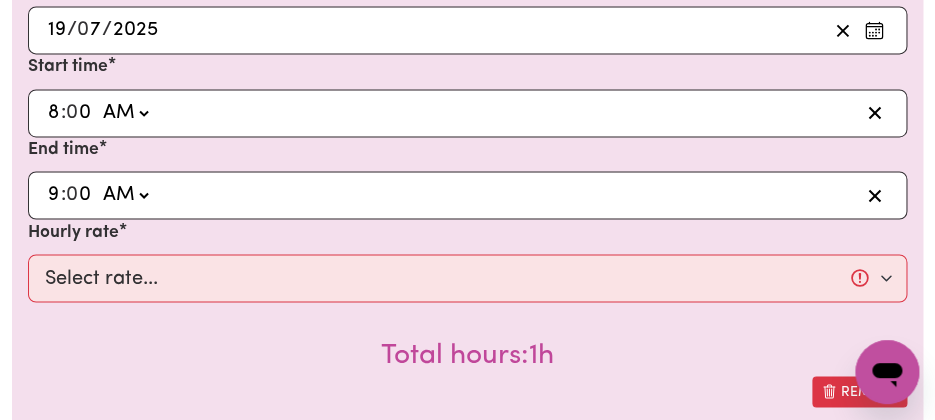scroll, scrollTop: 738, scrollLeft: 0, axis: vertical 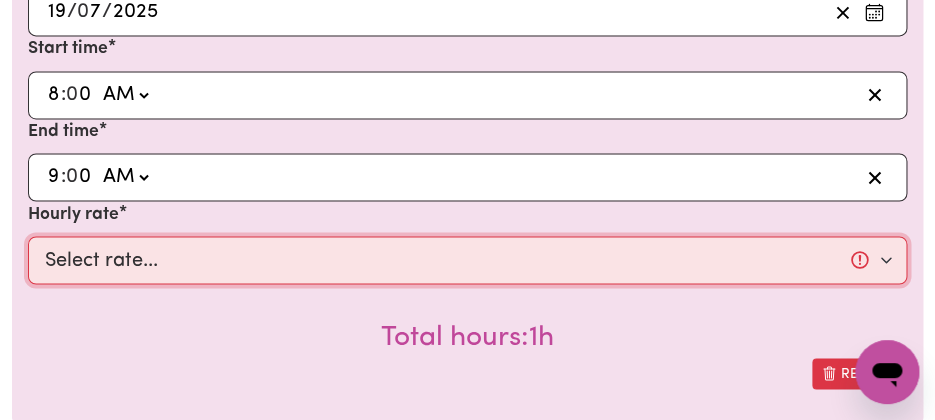 select on "64-[DATE]" 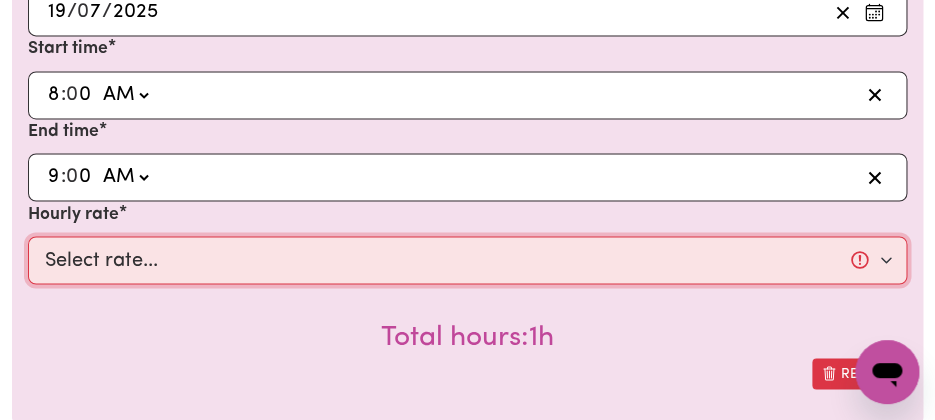 click on "$64.00 ([DATE])" at bounding box center (0, 0) 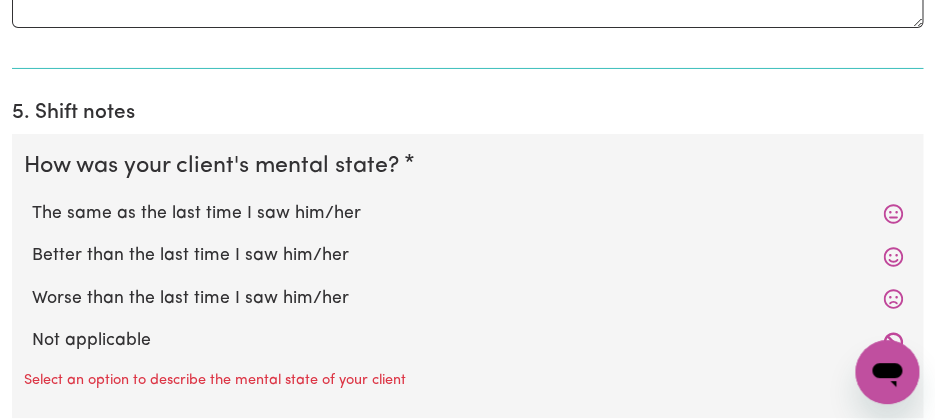scroll, scrollTop: 1681, scrollLeft: 0, axis: vertical 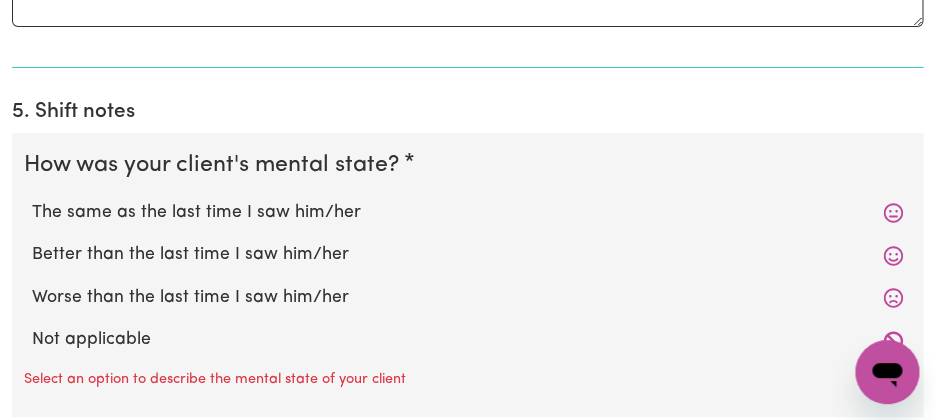 click on "The same as the last time I saw him/her" at bounding box center [467, 213] 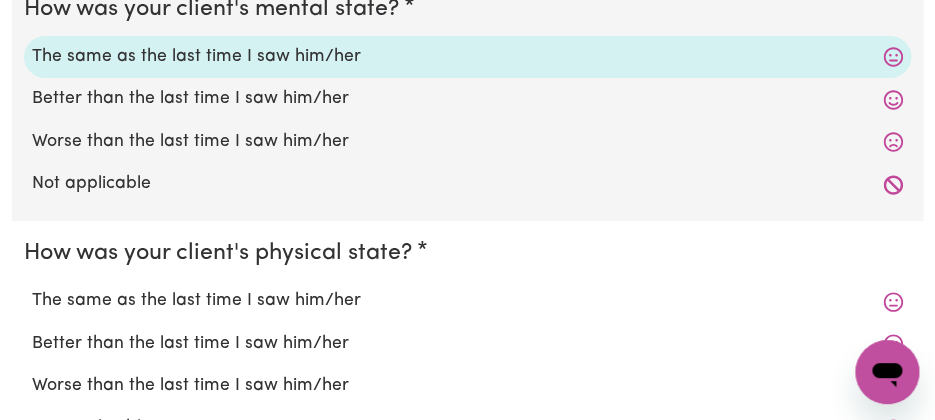 scroll, scrollTop: 1840, scrollLeft: 0, axis: vertical 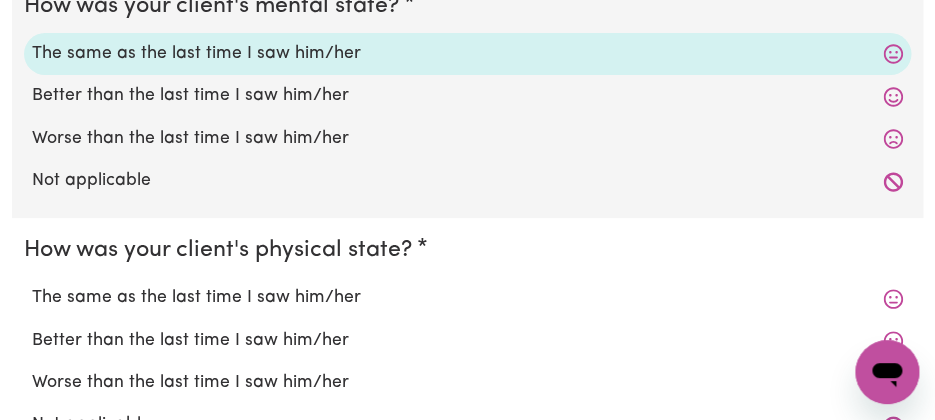 click on "How was your client's physical state? The same as the last time I saw him/her Better than the last time I saw him/her Worse than the last time I saw him/her Not applicable Select an option to describe the physical state of your client" at bounding box center [467, 360] 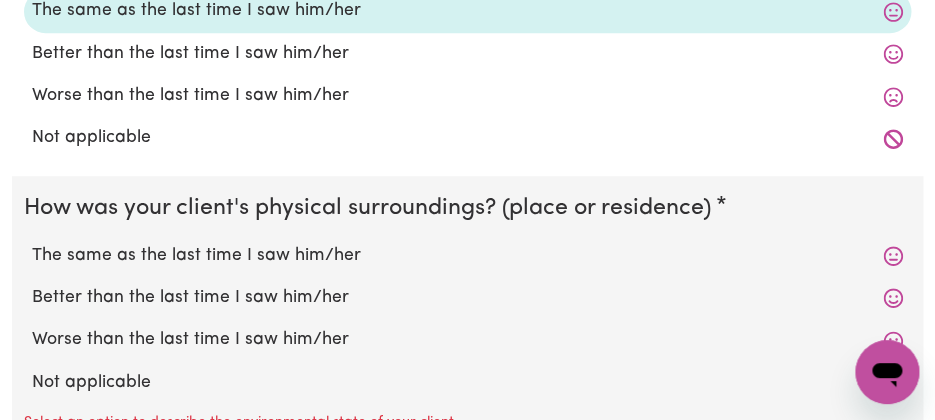scroll, scrollTop: 2185, scrollLeft: 0, axis: vertical 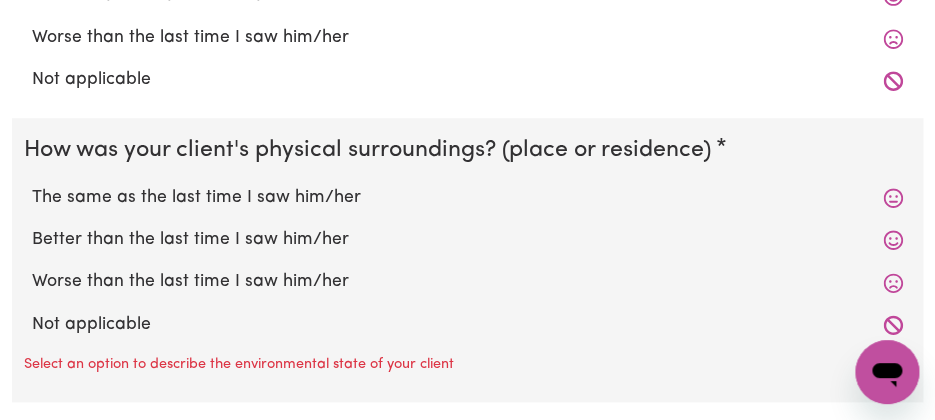 click on "The same as the last time I saw him/her" at bounding box center [467, 198] 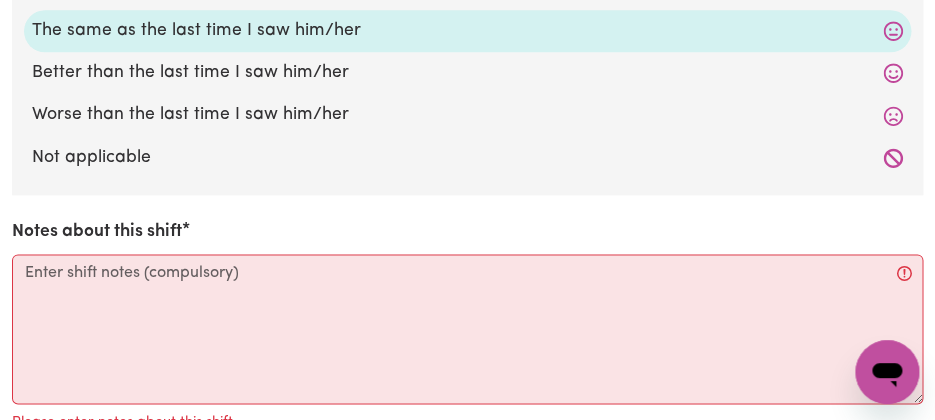 scroll, scrollTop: 2436, scrollLeft: 0, axis: vertical 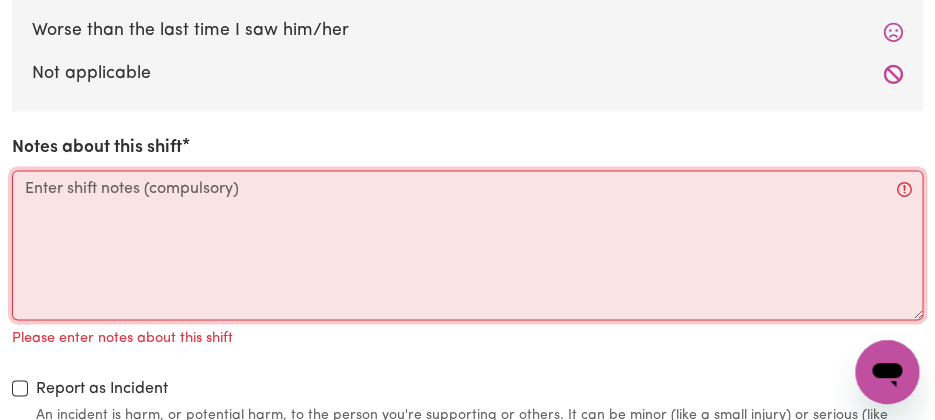 click on "Notes about this shift" at bounding box center (467, 245) 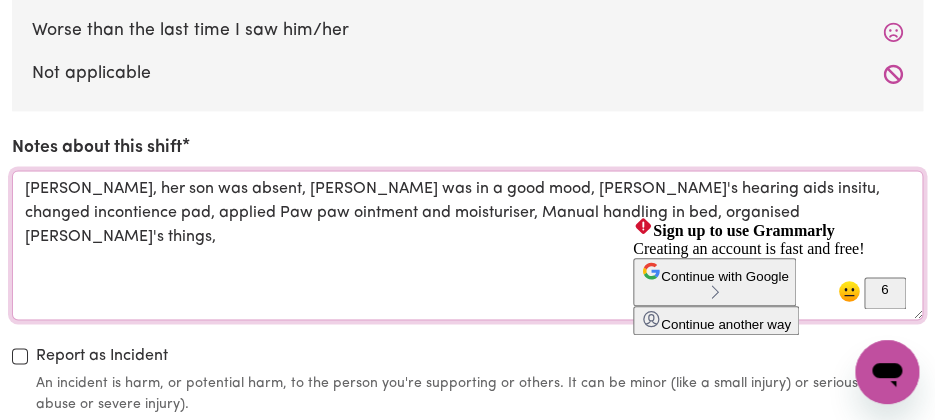 click on "[PERSON_NAME], her son was absent, [PERSON_NAME] was in a good mood, [PERSON_NAME]'s hearing aids insitu, changed incontience pad, applied Paw paw ointment and moisturiser, Manual handling in bed, organised [PERSON_NAME]'s things," at bounding box center [467, 245] 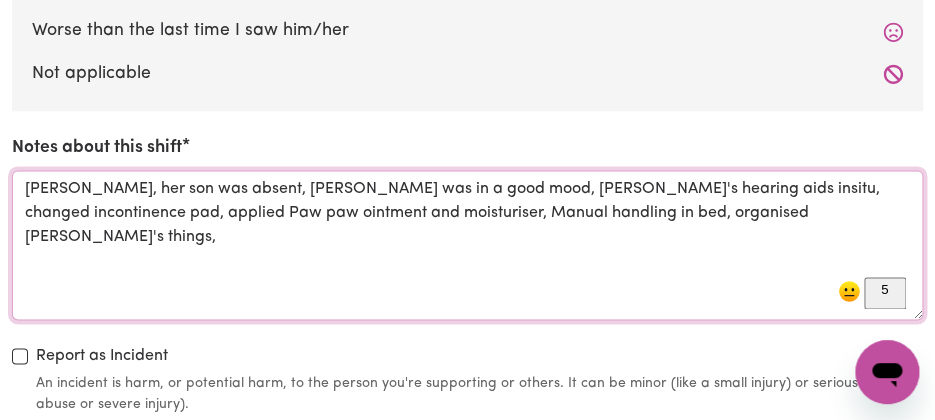 click on "[PERSON_NAME], her son was absent, [PERSON_NAME] was in a good mood, [PERSON_NAME]'s hearing aids insitu, changed incontinence pad, applied Paw paw ointment and moisturiser, Manual handling in bed, organised [PERSON_NAME]'s things," at bounding box center (467, 245) 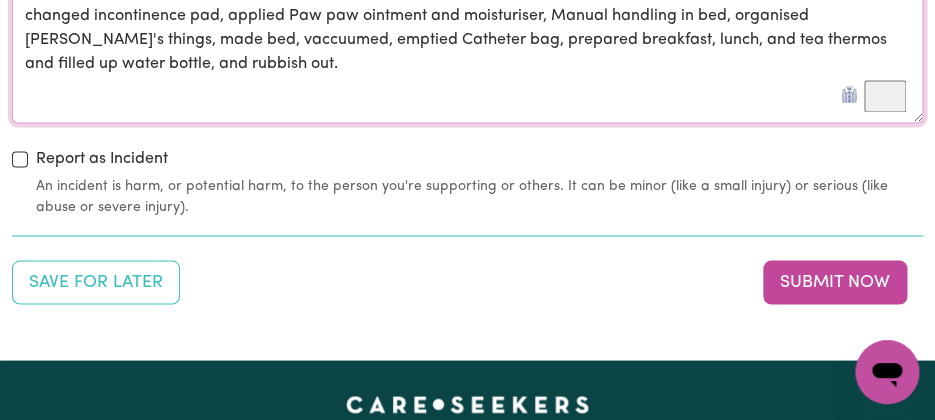scroll, scrollTop: 2637, scrollLeft: 0, axis: vertical 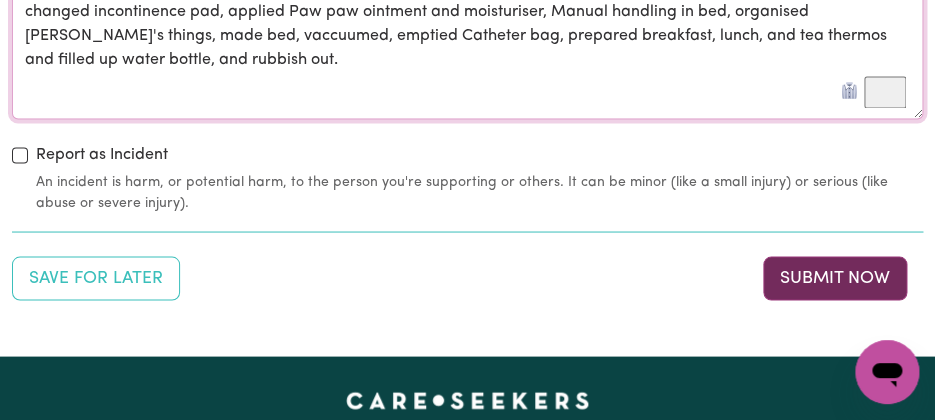 type on "[PERSON_NAME], her son was absent, [PERSON_NAME] was in a good mood, [PERSON_NAME]'s hearing aids insitu, changed incontinence pad, applied Paw paw ointment and moisturiser, Manual handling in bed, organised [PERSON_NAME]'s things, made bed, vaccuumed, emptied Catheter bag, prepared breakfast, lunch, and tea thermos and filled up water bottle, and rubbish out." 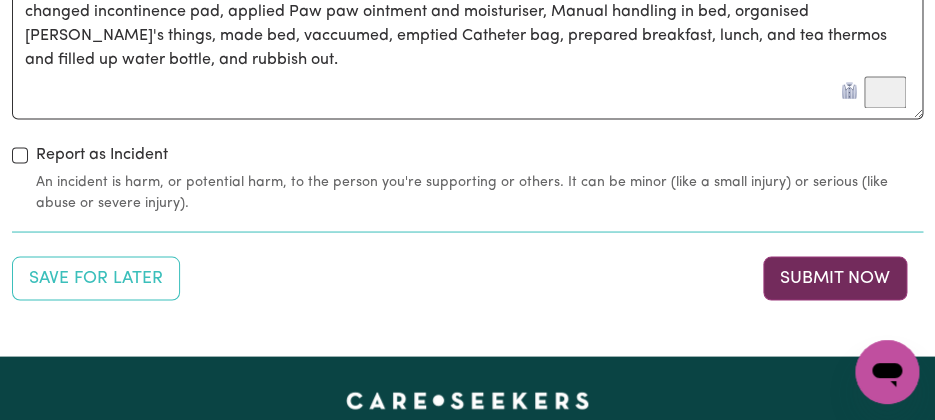 click on "Submit Now" at bounding box center [835, 278] 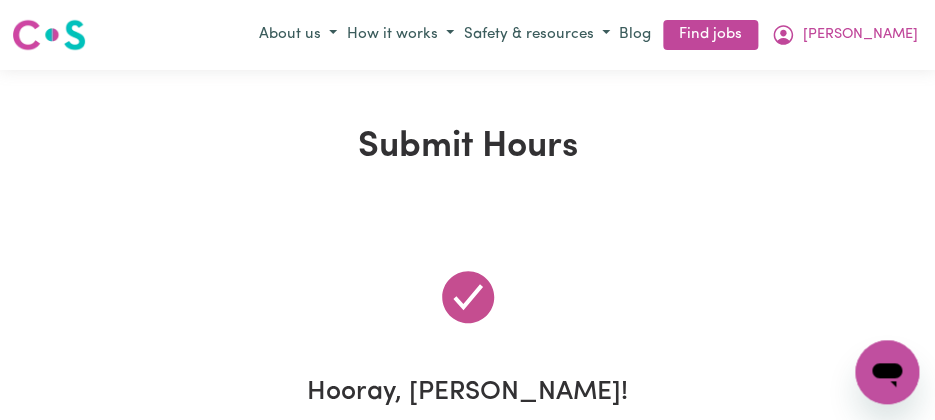 scroll, scrollTop: 0, scrollLeft: 0, axis: both 